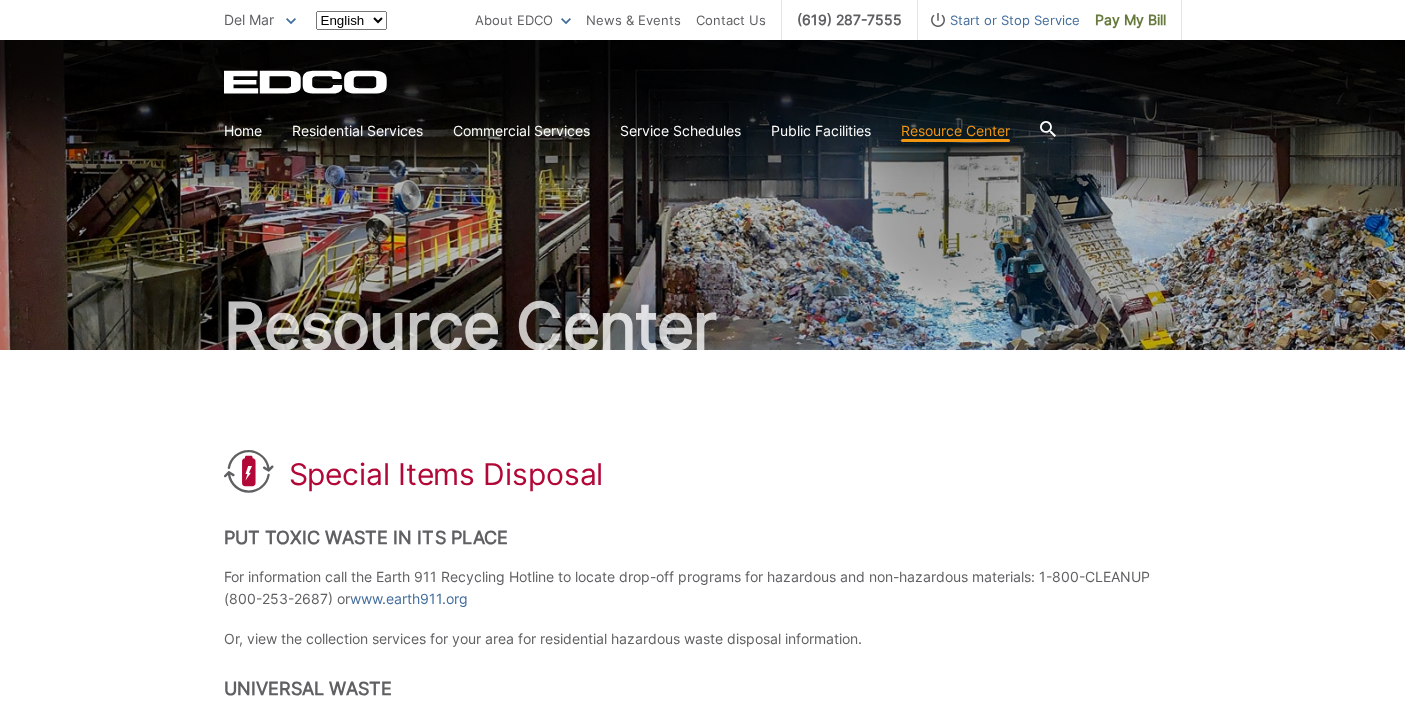 scroll, scrollTop: 0, scrollLeft: 0, axis: both 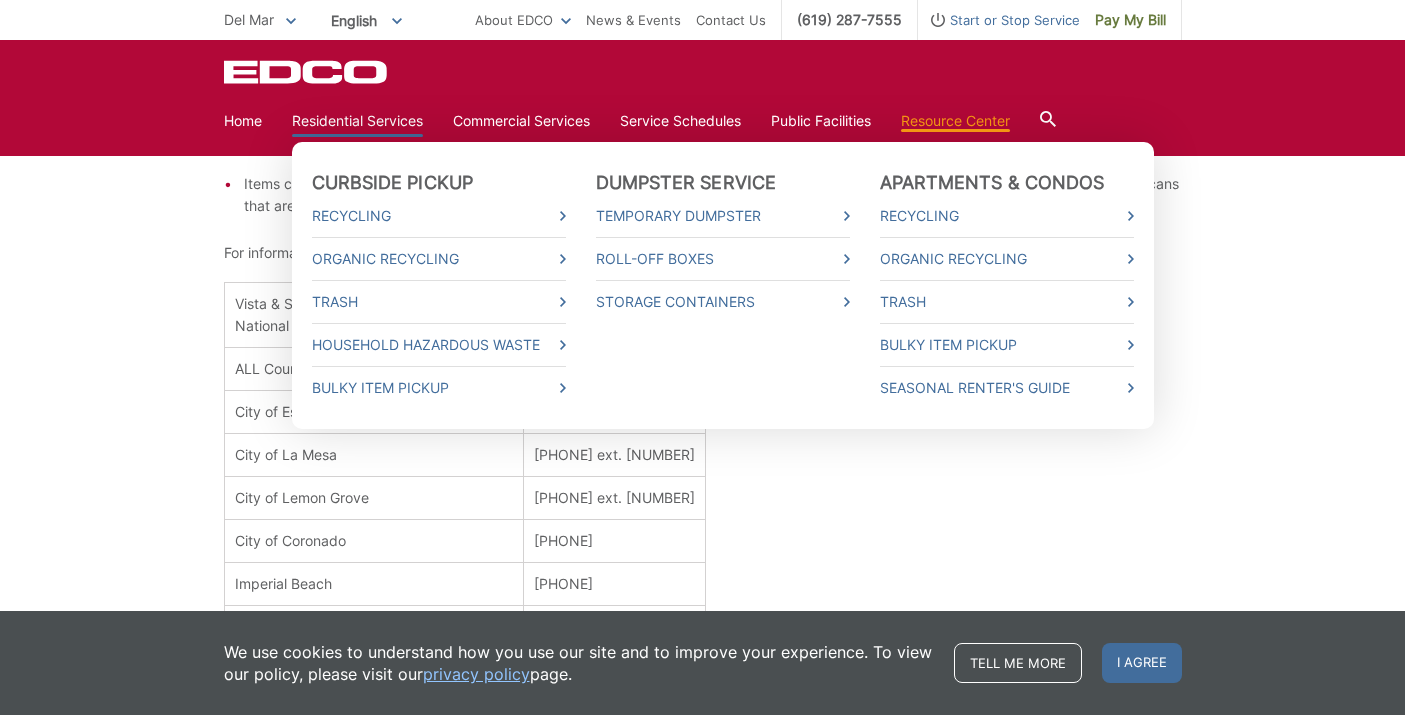click on "Residential Services" at bounding box center (357, 121) 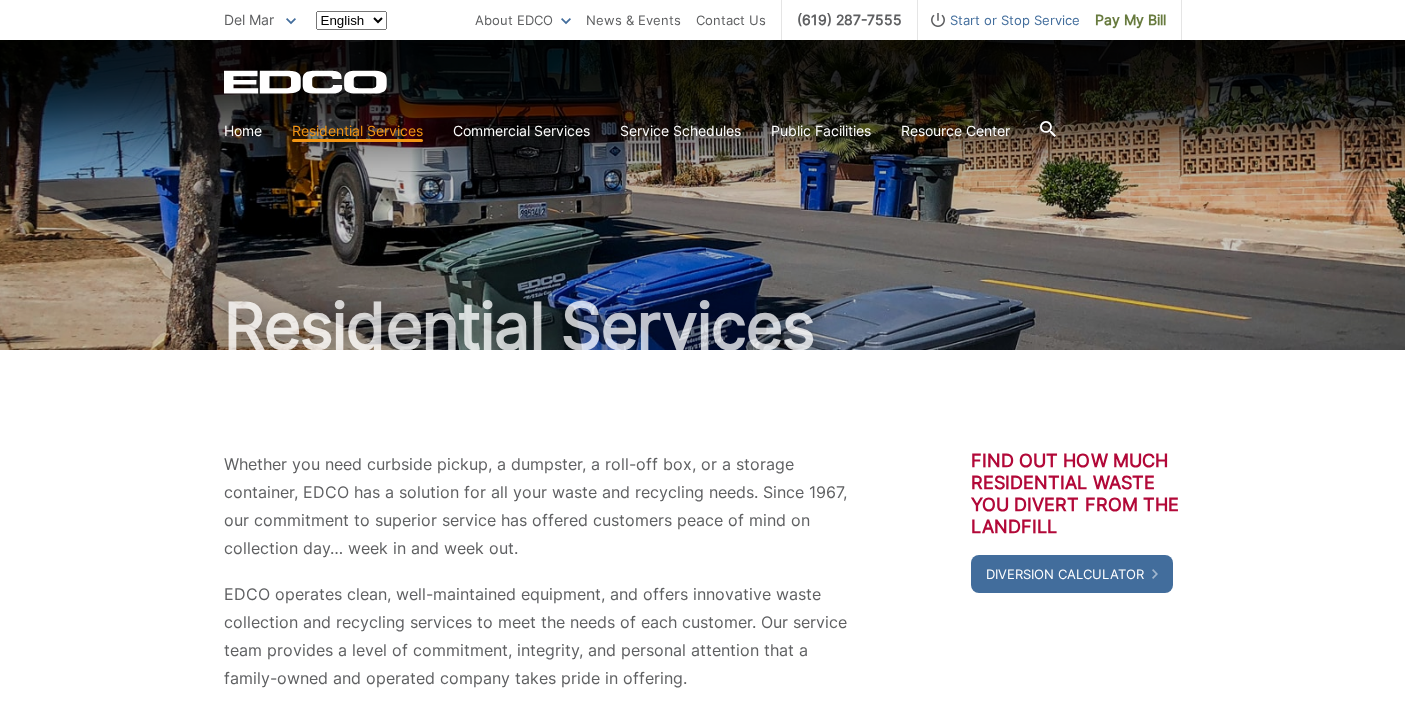 scroll, scrollTop: 0, scrollLeft: 0, axis: both 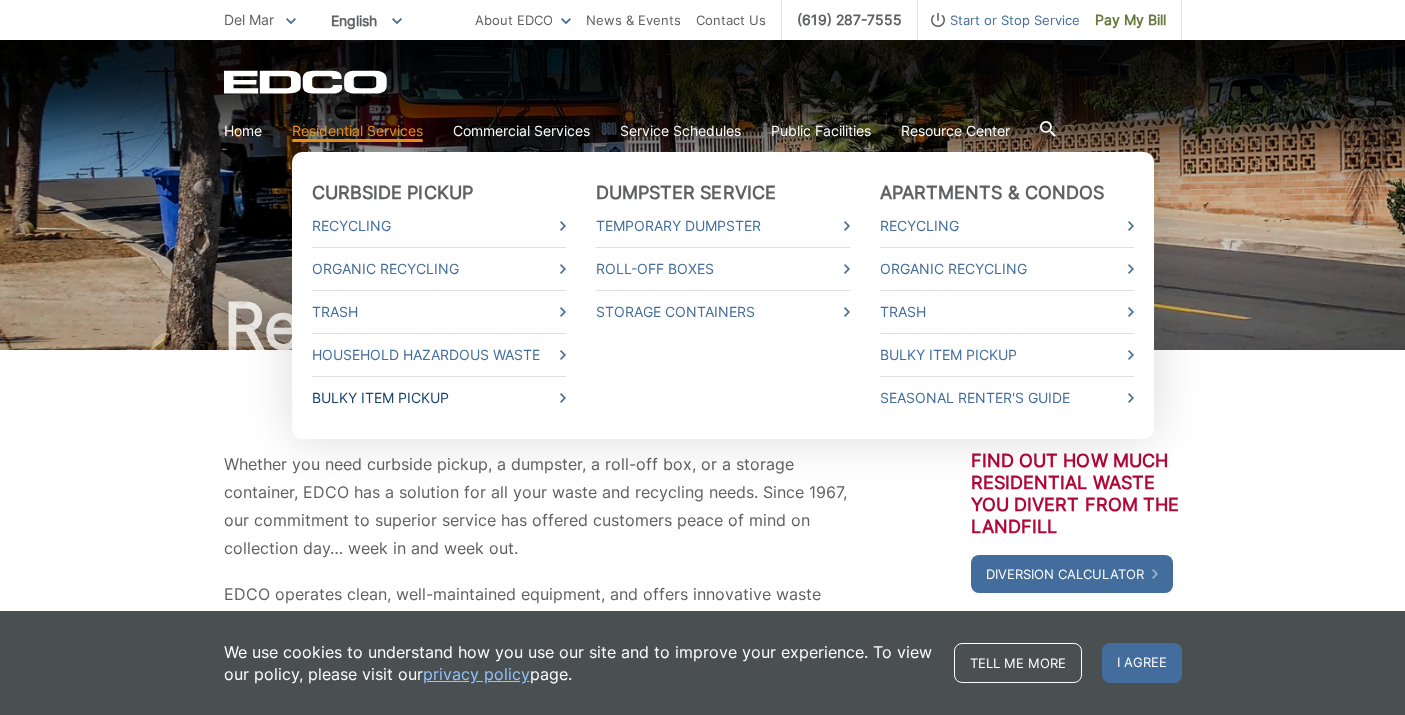 click on "Bulky Item Pickup" at bounding box center [439, 398] 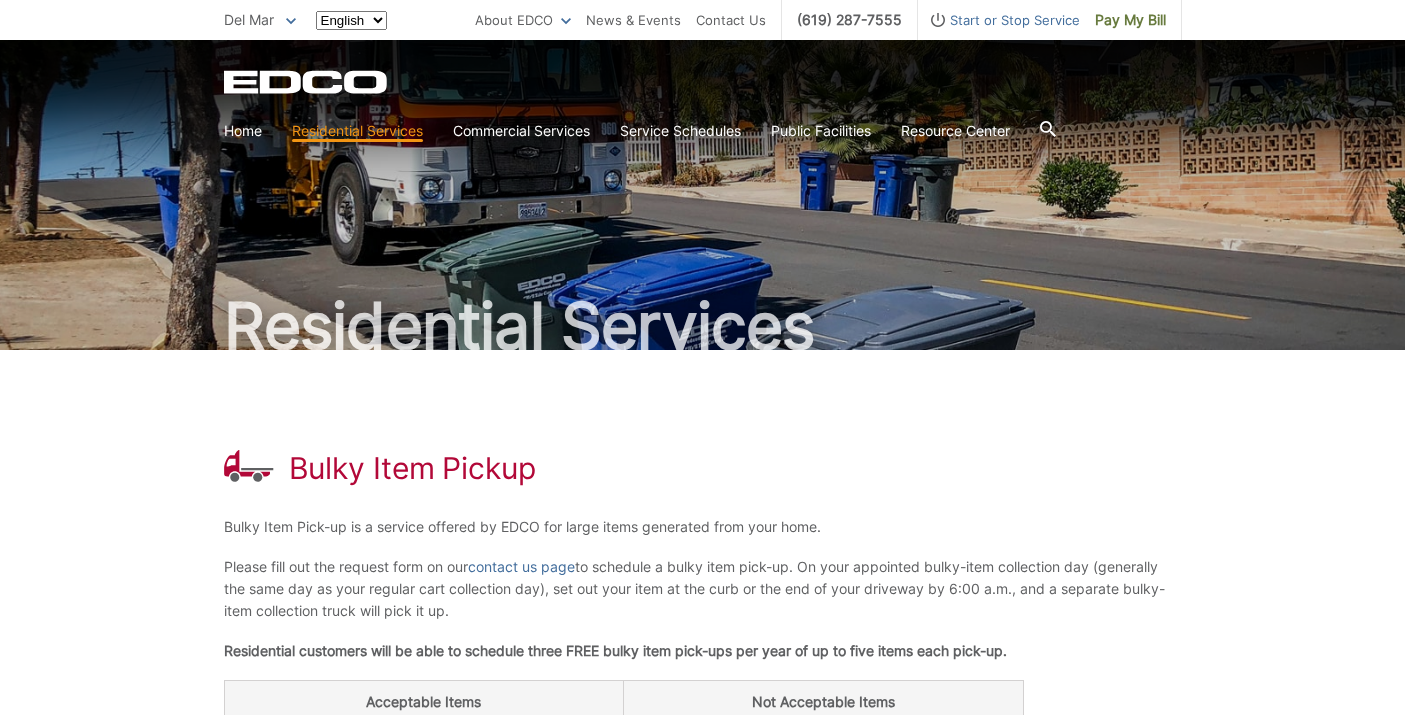 scroll, scrollTop: 0, scrollLeft: 0, axis: both 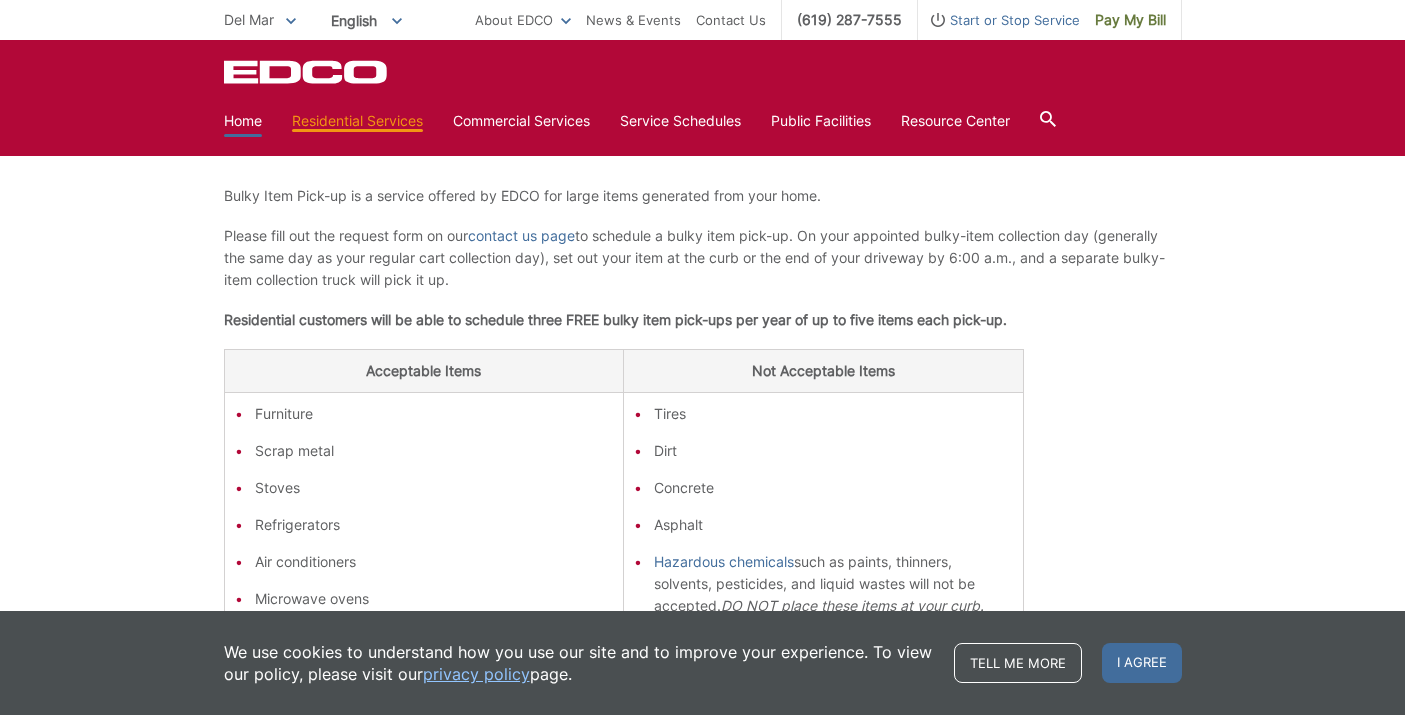 click on "Home" at bounding box center [243, 121] 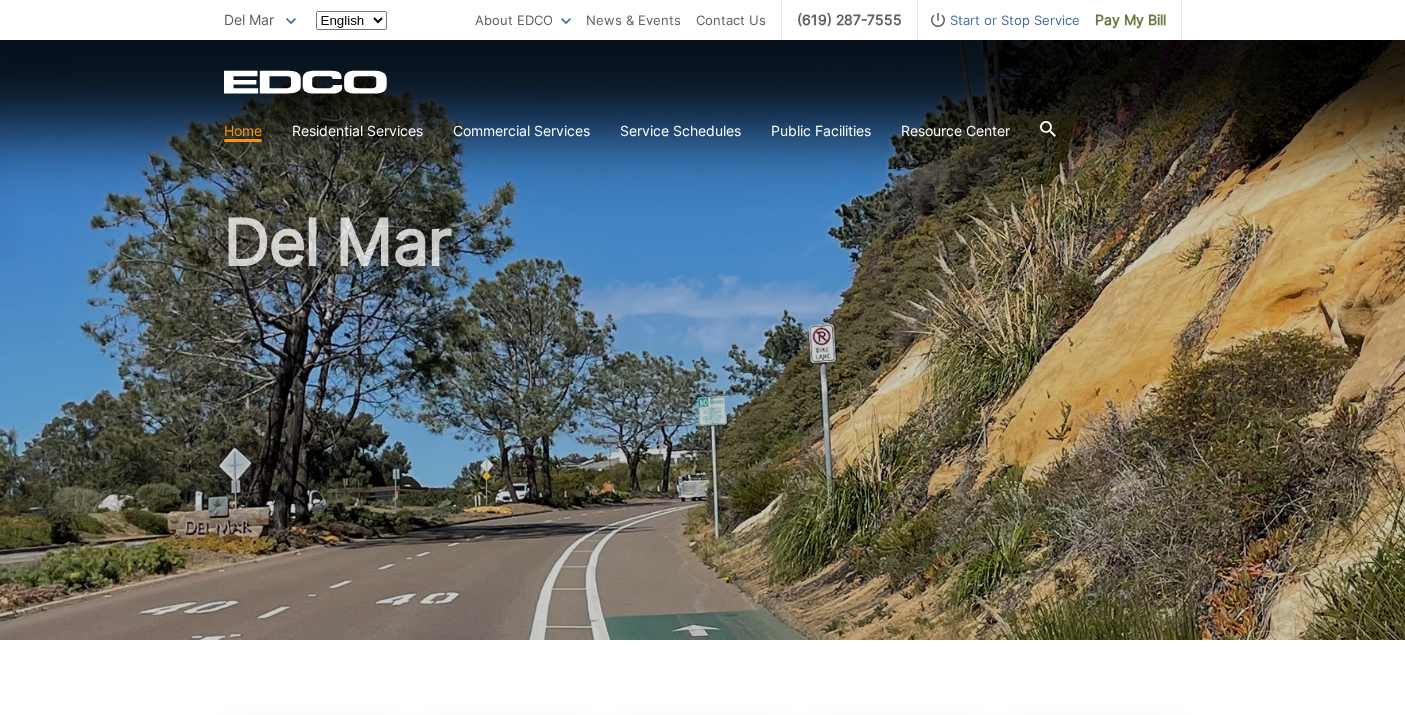 scroll, scrollTop: 0, scrollLeft: 0, axis: both 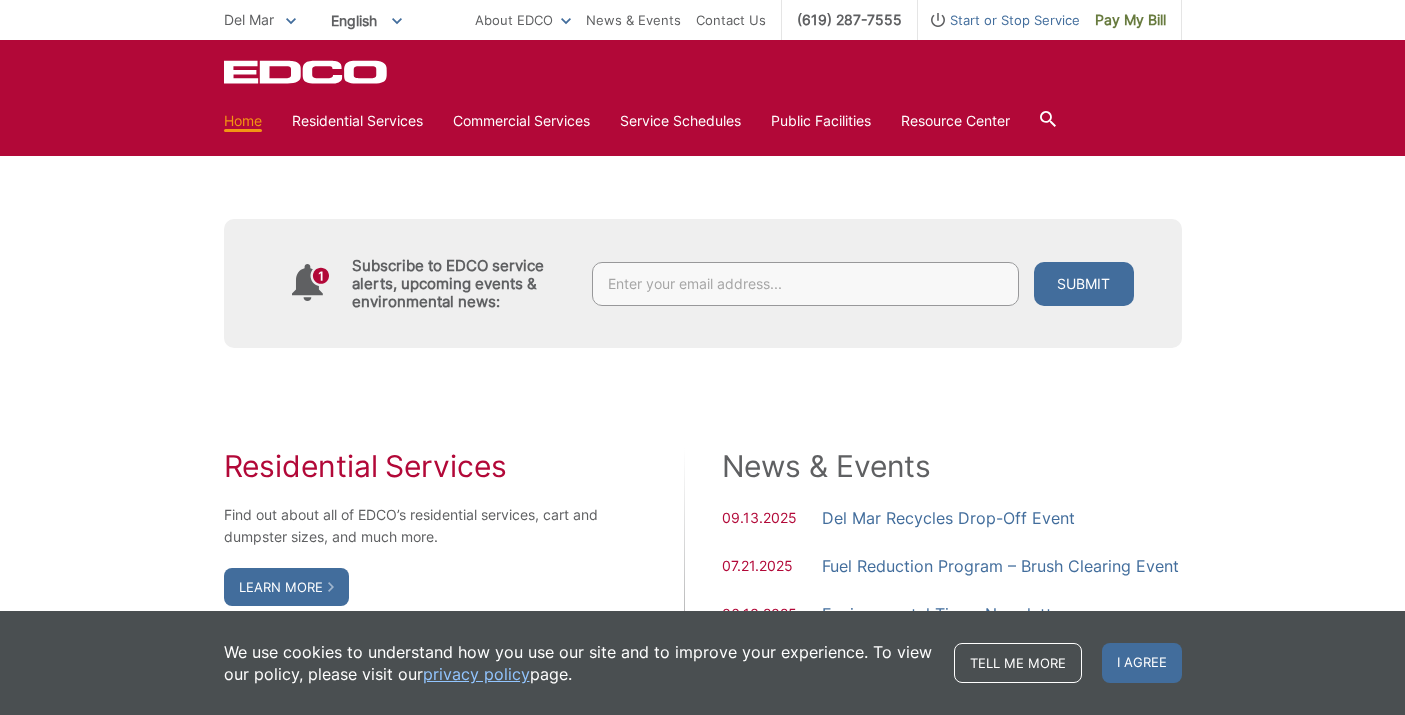 click on "Make a Request
Send a service request to EDCO." at bounding box center [508, 14] 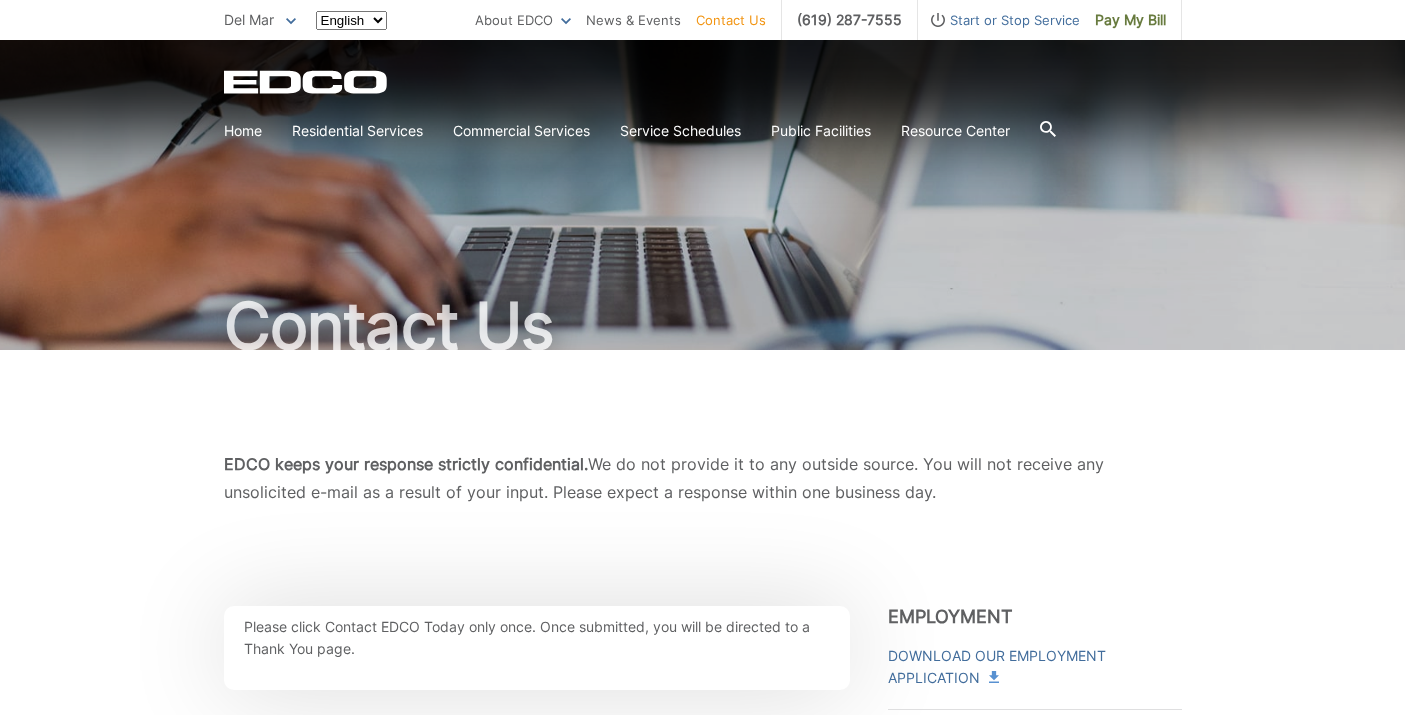 scroll, scrollTop: 0, scrollLeft: 0, axis: both 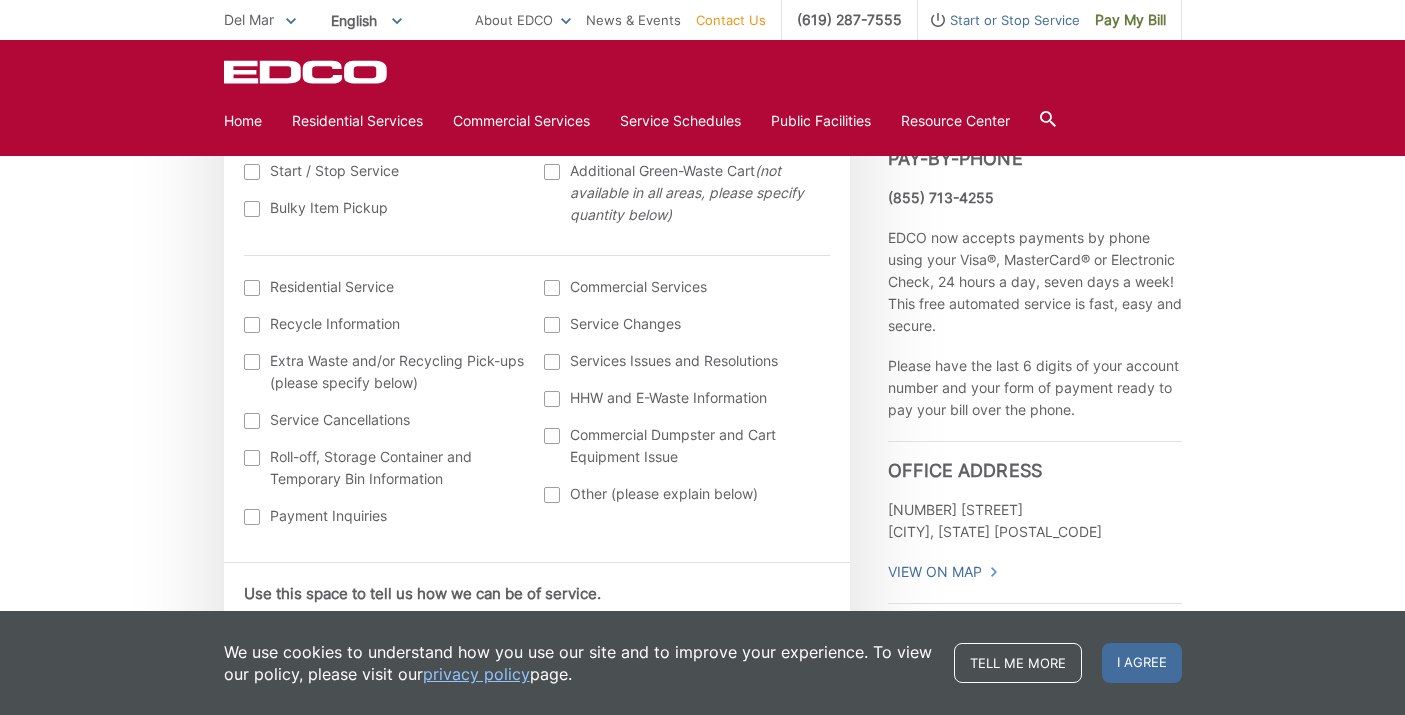 click at bounding box center (252, 209) 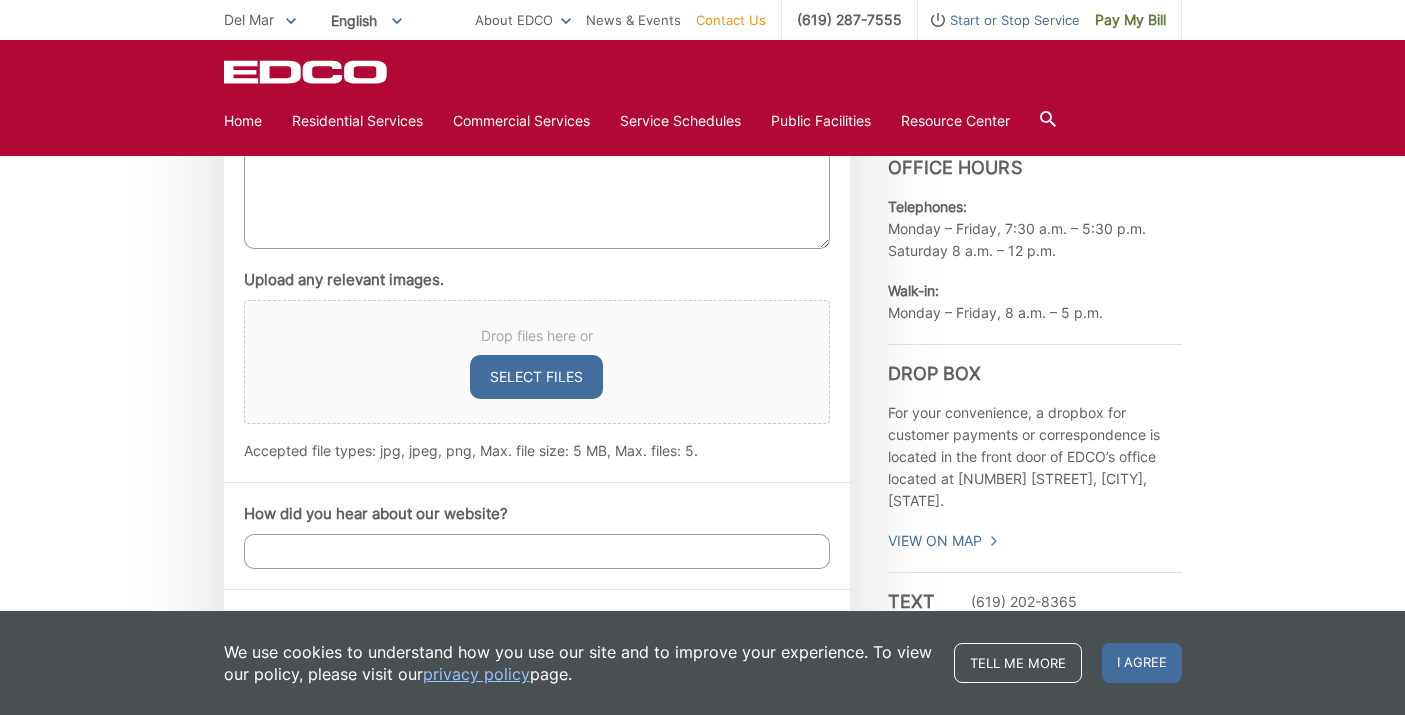 scroll, scrollTop: 1038, scrollLeft: 0, axis: vertical 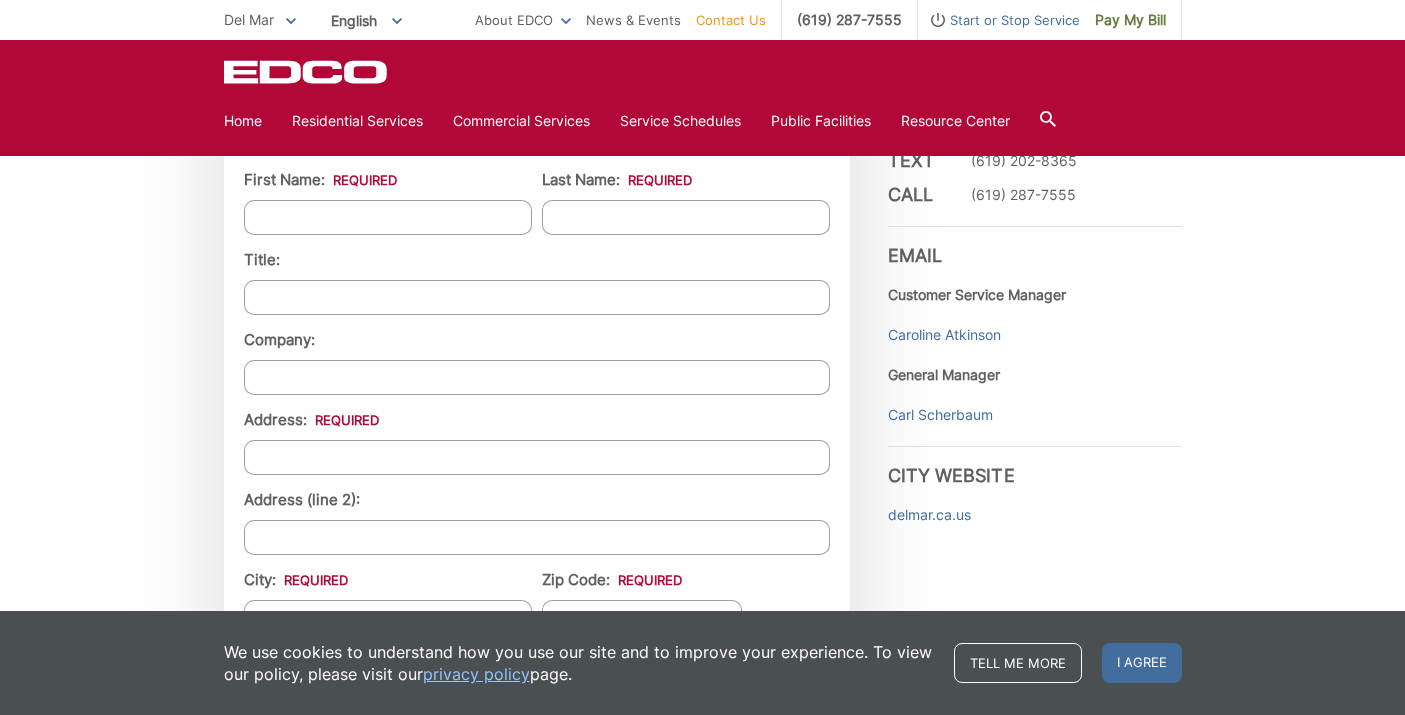 click on "First Name: *" at bounding box center (388, 217) 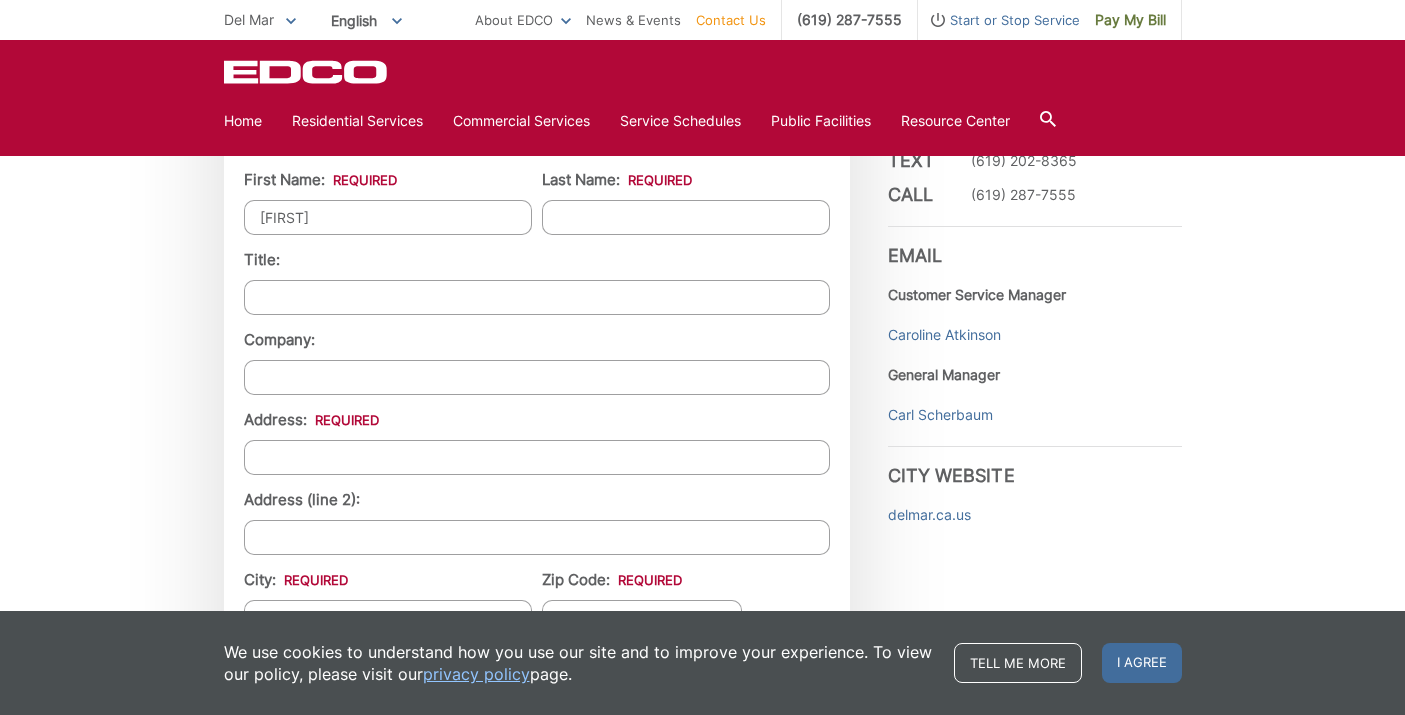 type on "Allan" 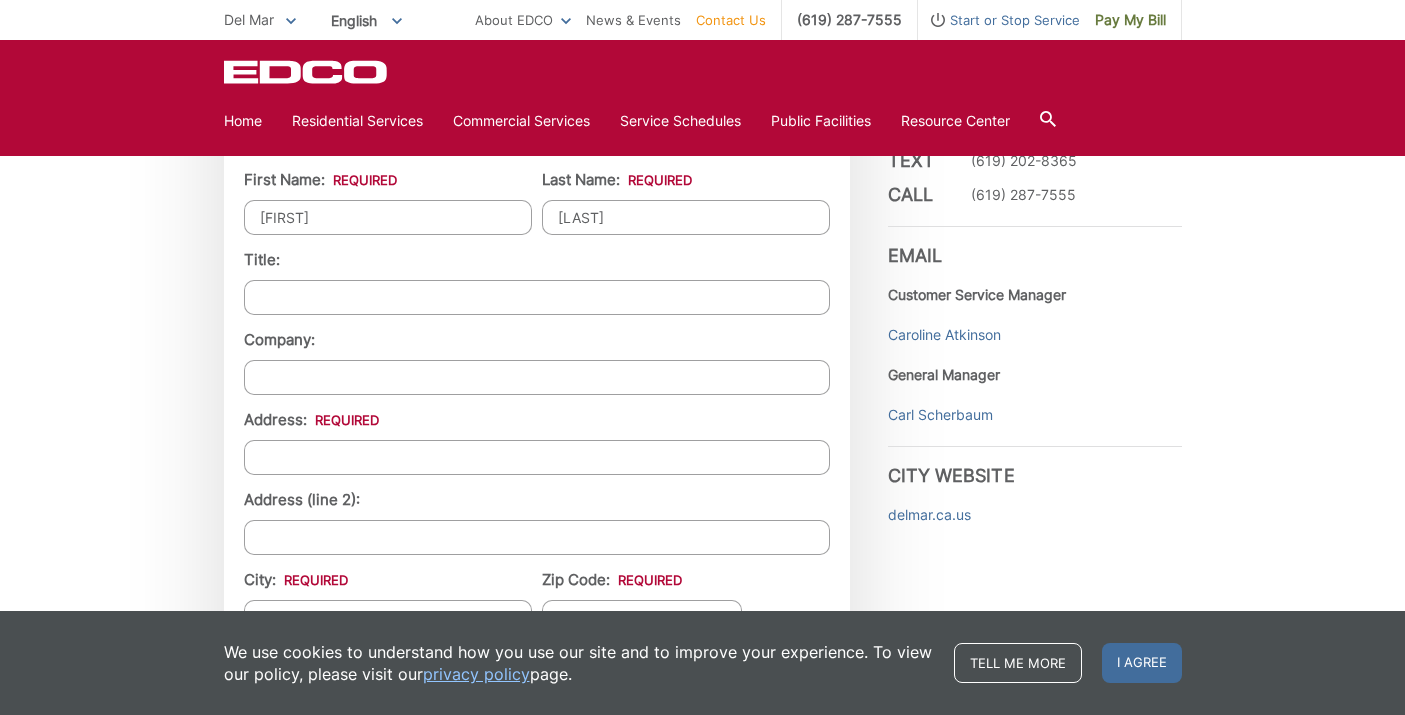 type on "430 Torrey Point Road" 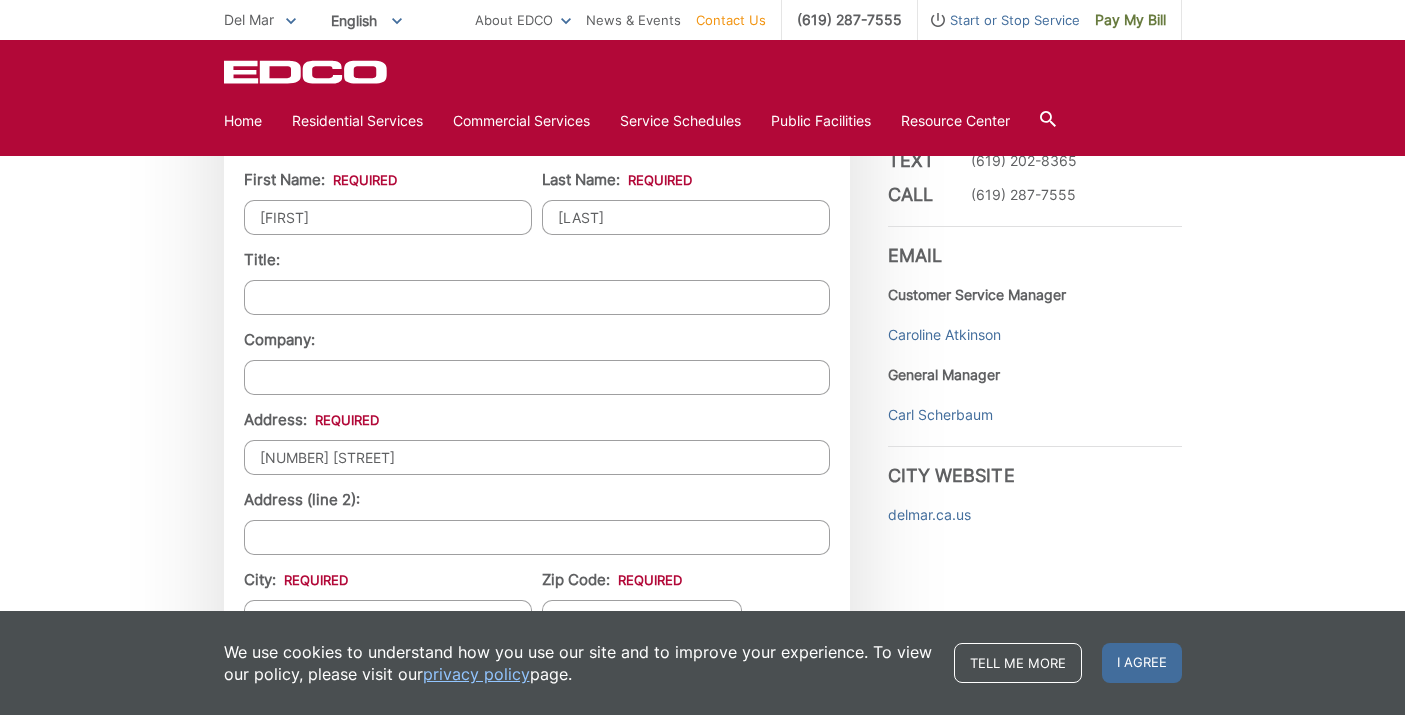 type on "Unit 902" 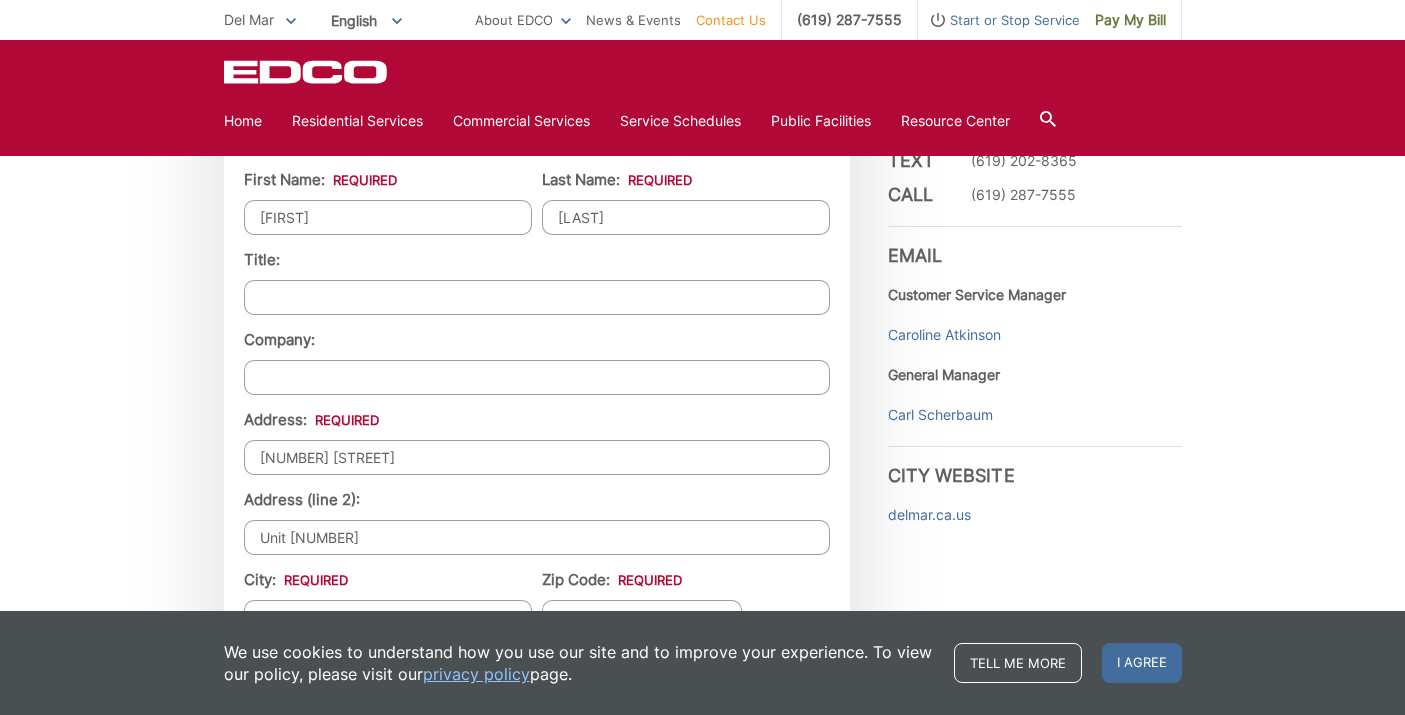 type on "92014" 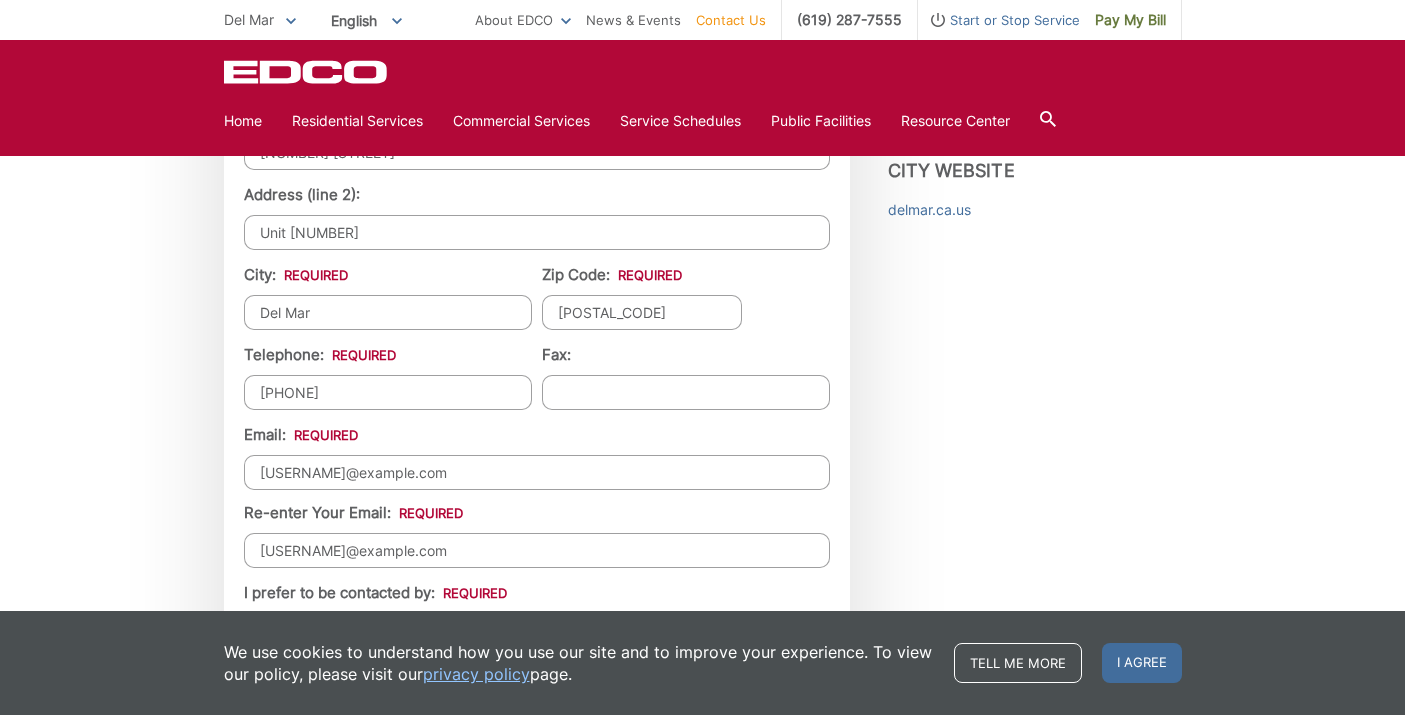 scroll, scrollTop: 1796, scrollLeft: 0, axis: vertical 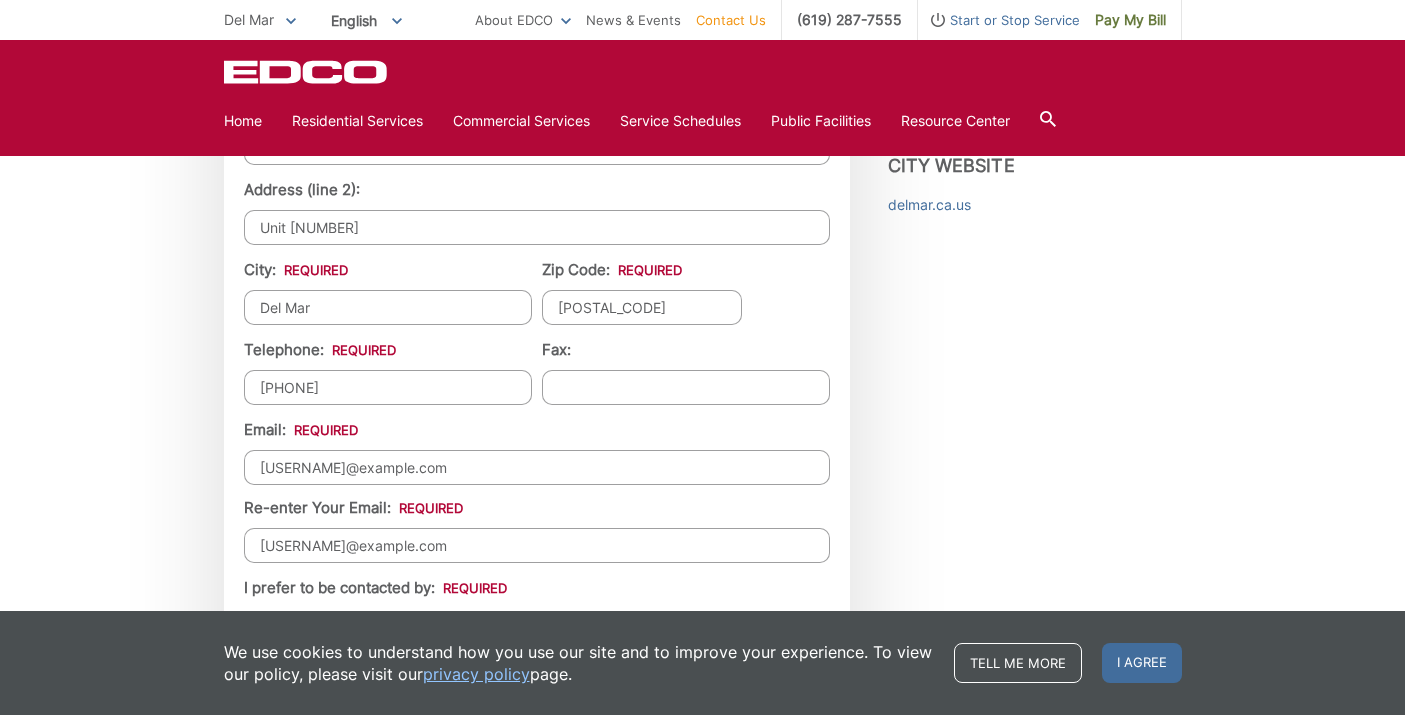 click on "Unit 902" at bounding box center [537, 227] 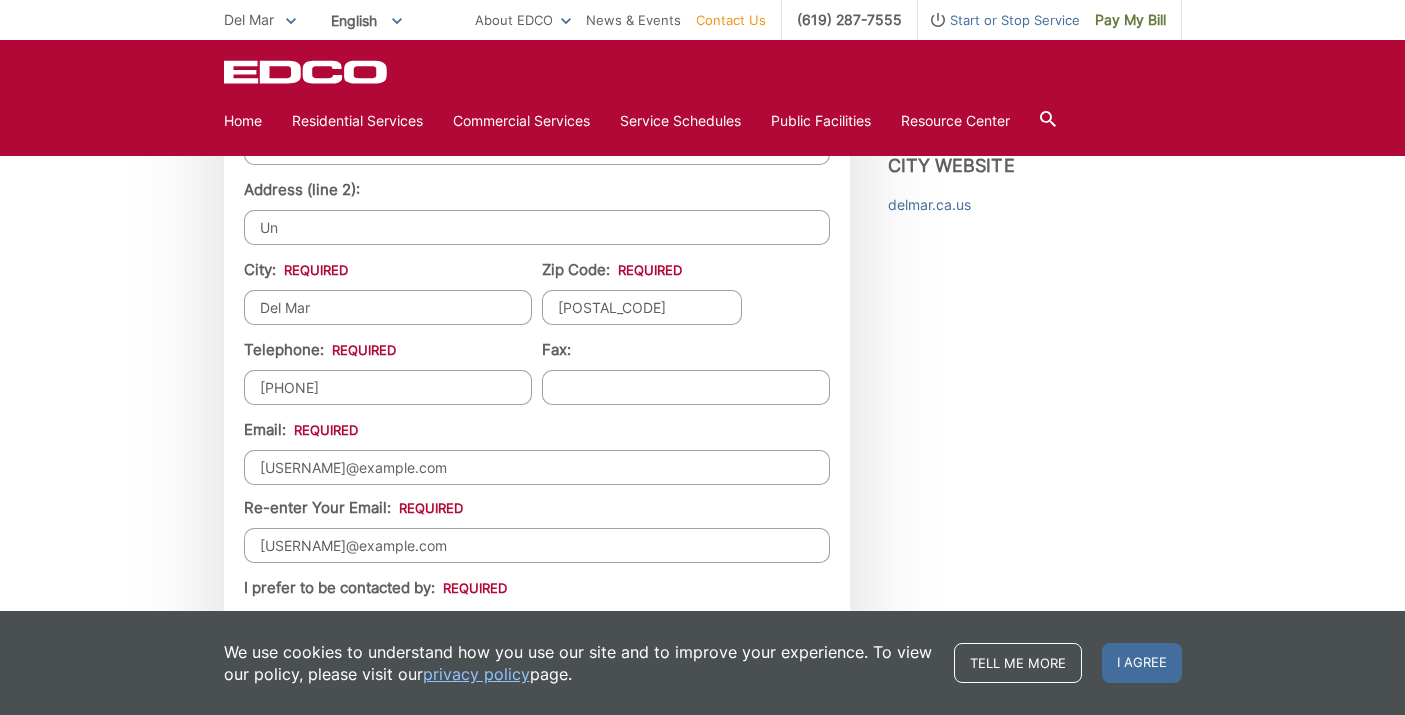 type on "U" 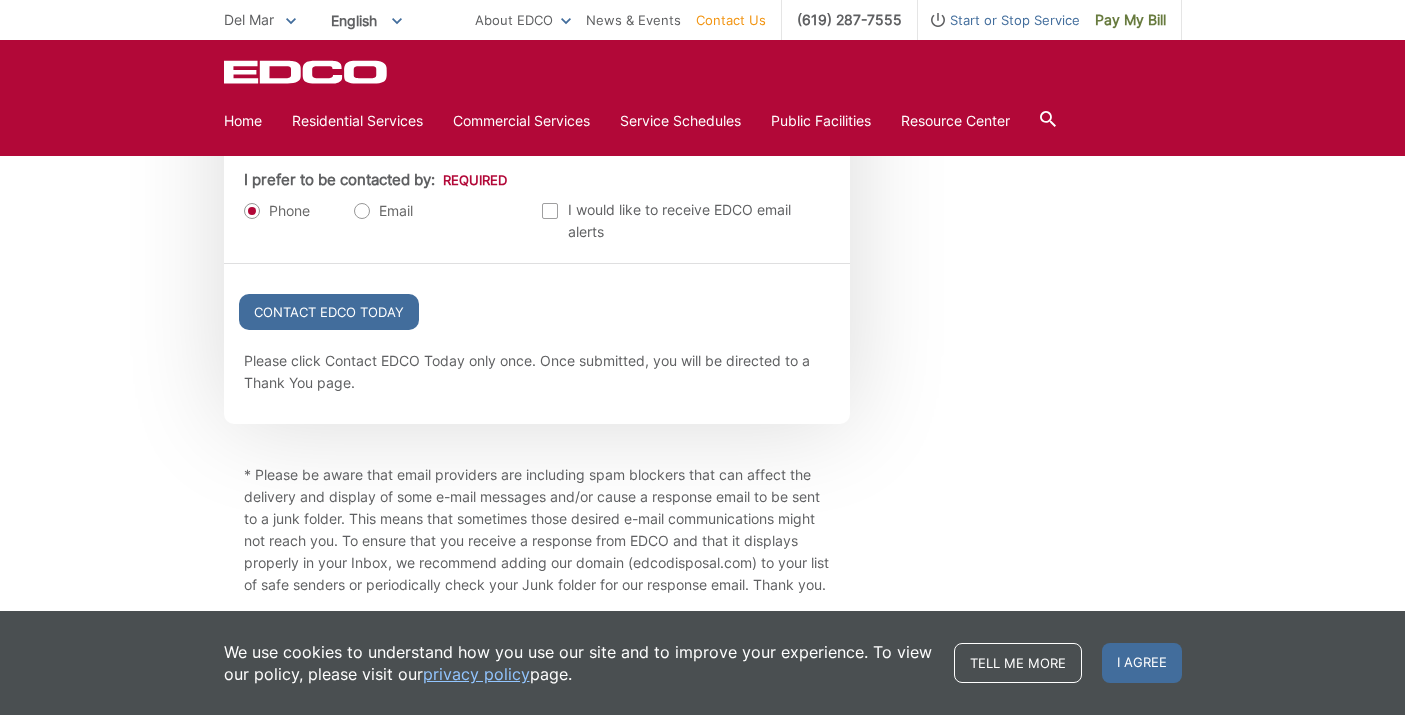 scroll, scrollTop: 2201, scrollLeft: 0, axis: vertical 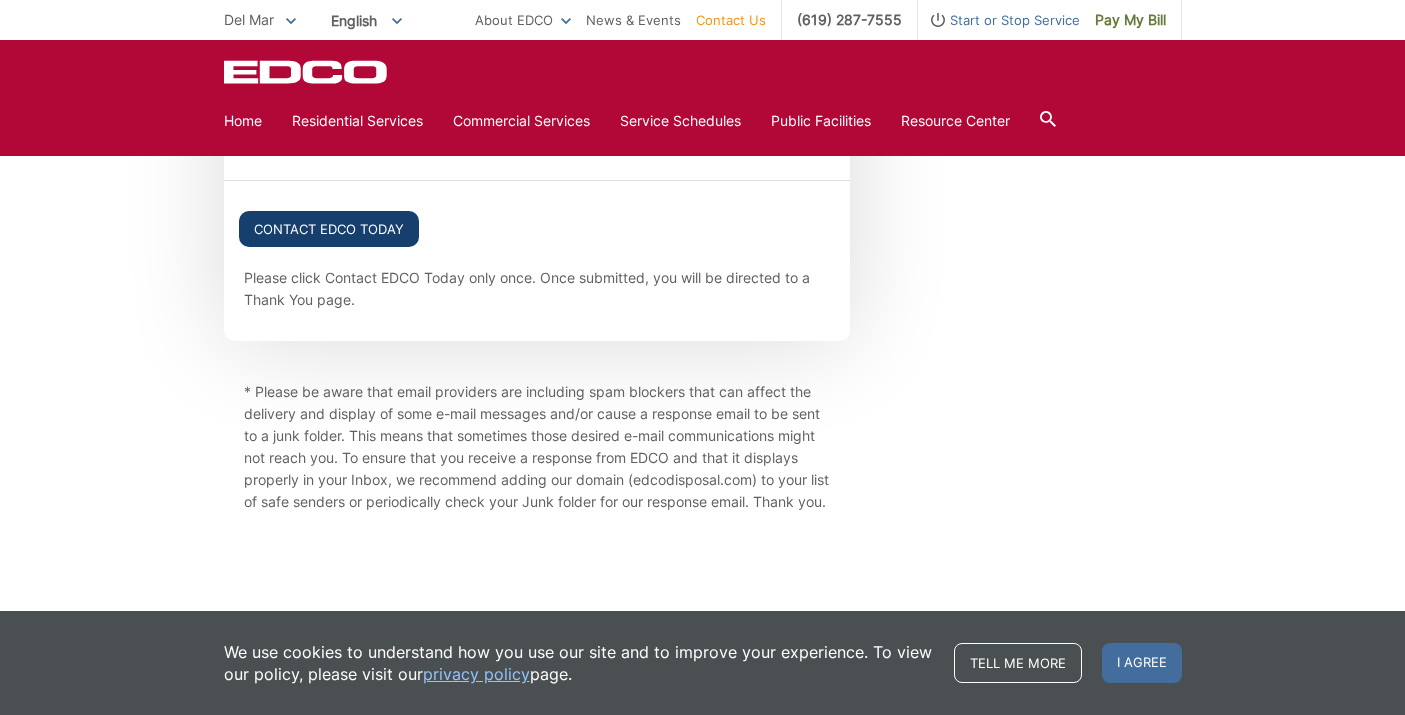 type 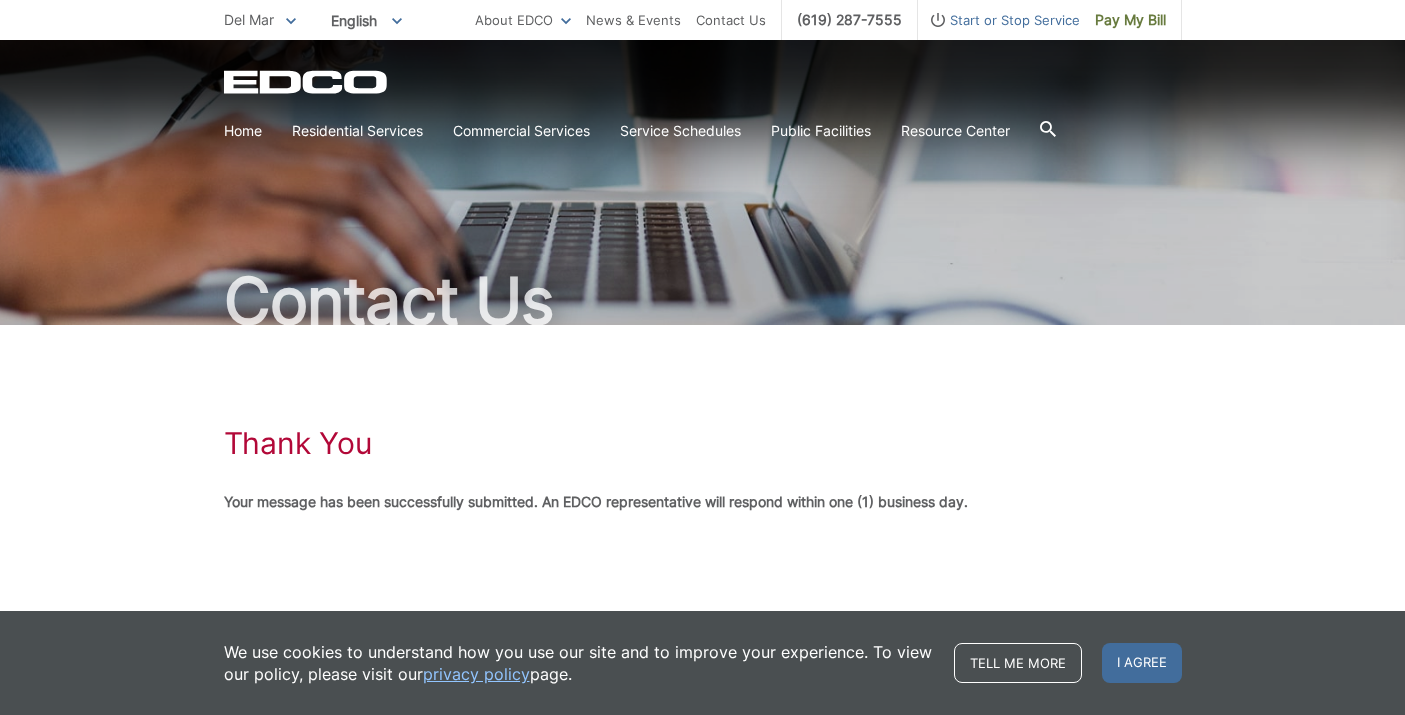 scroll, scrollTop: 143, scrollLeft: 0, axis: vertical 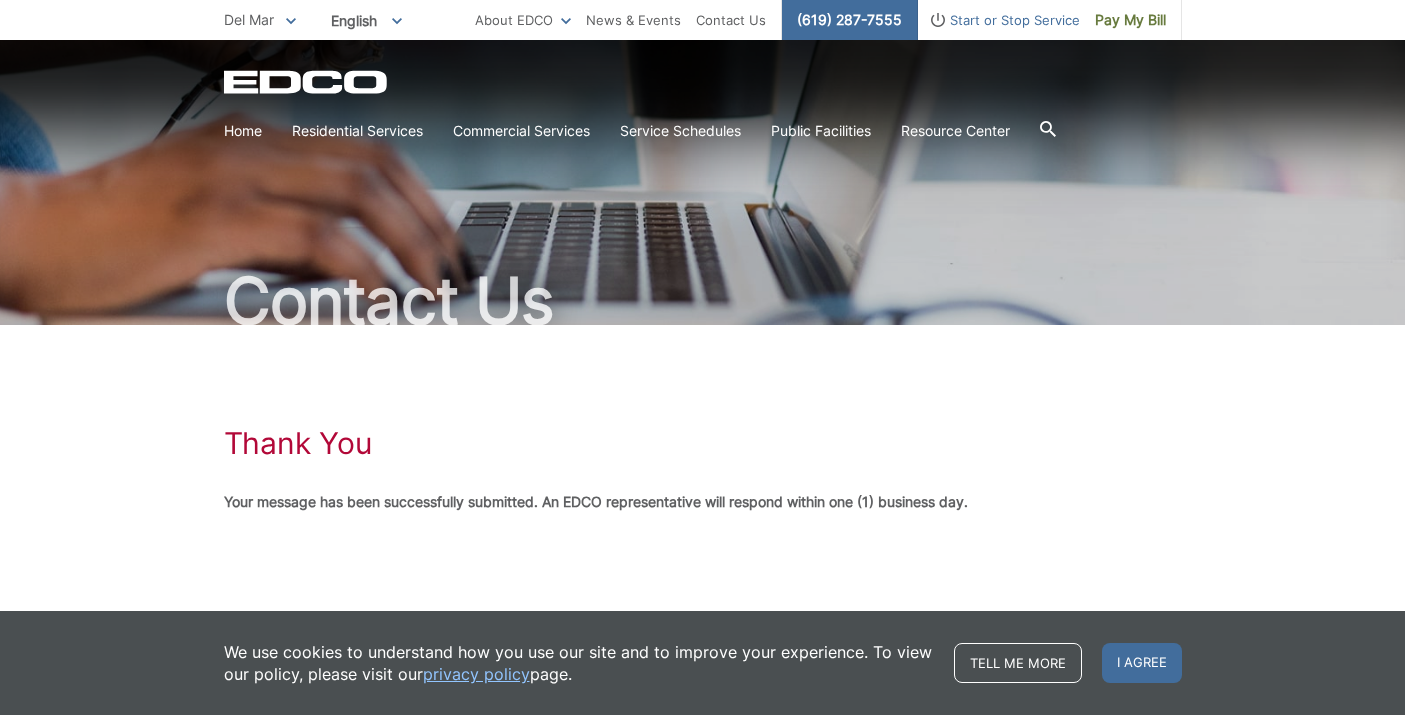 click on "(619) 287-7555" at bounding box center (850, 20) 